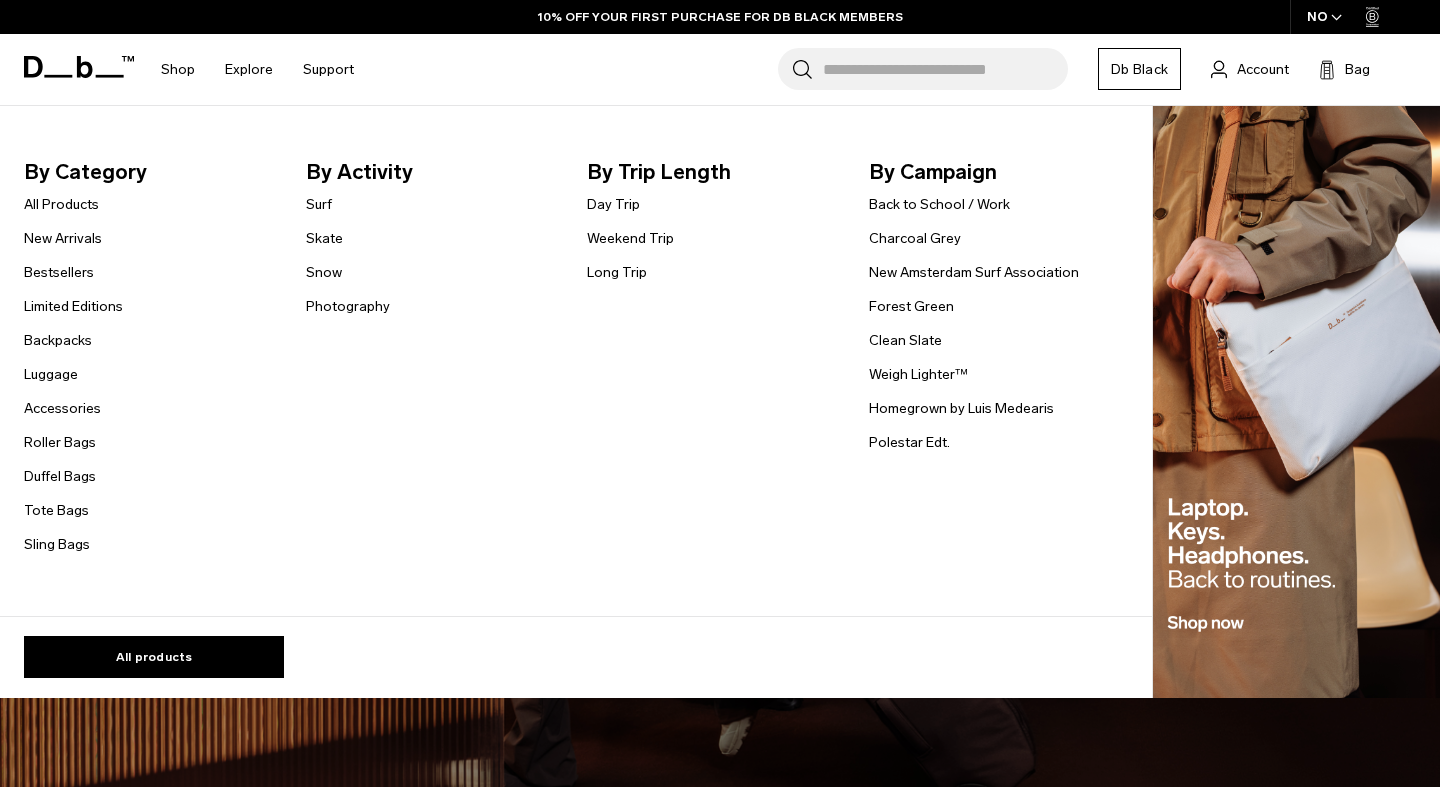 click on "Tote Bags" at bounding box center [56, 510] 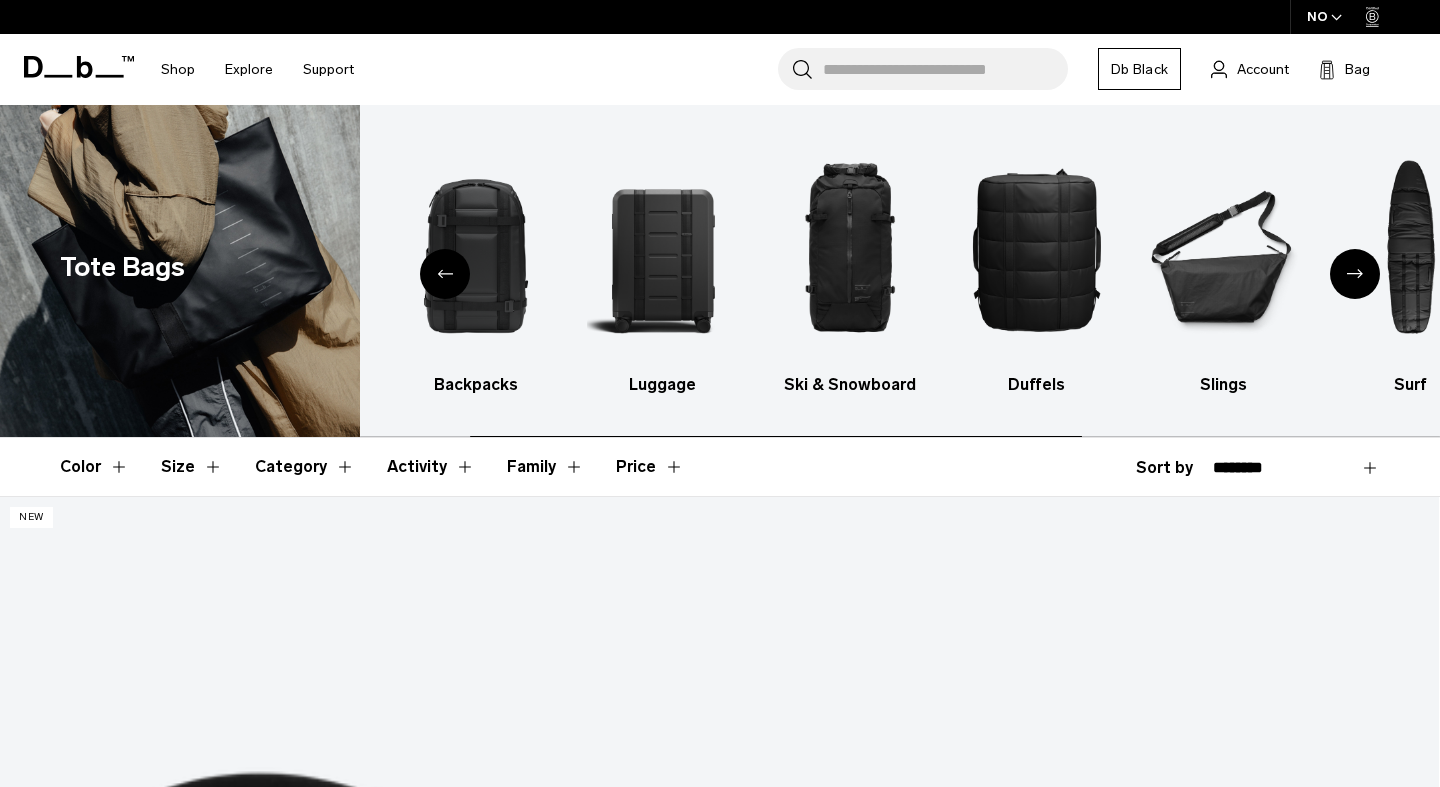 scroll, scrollTop: 0, scrollLeft: 0, axis: both 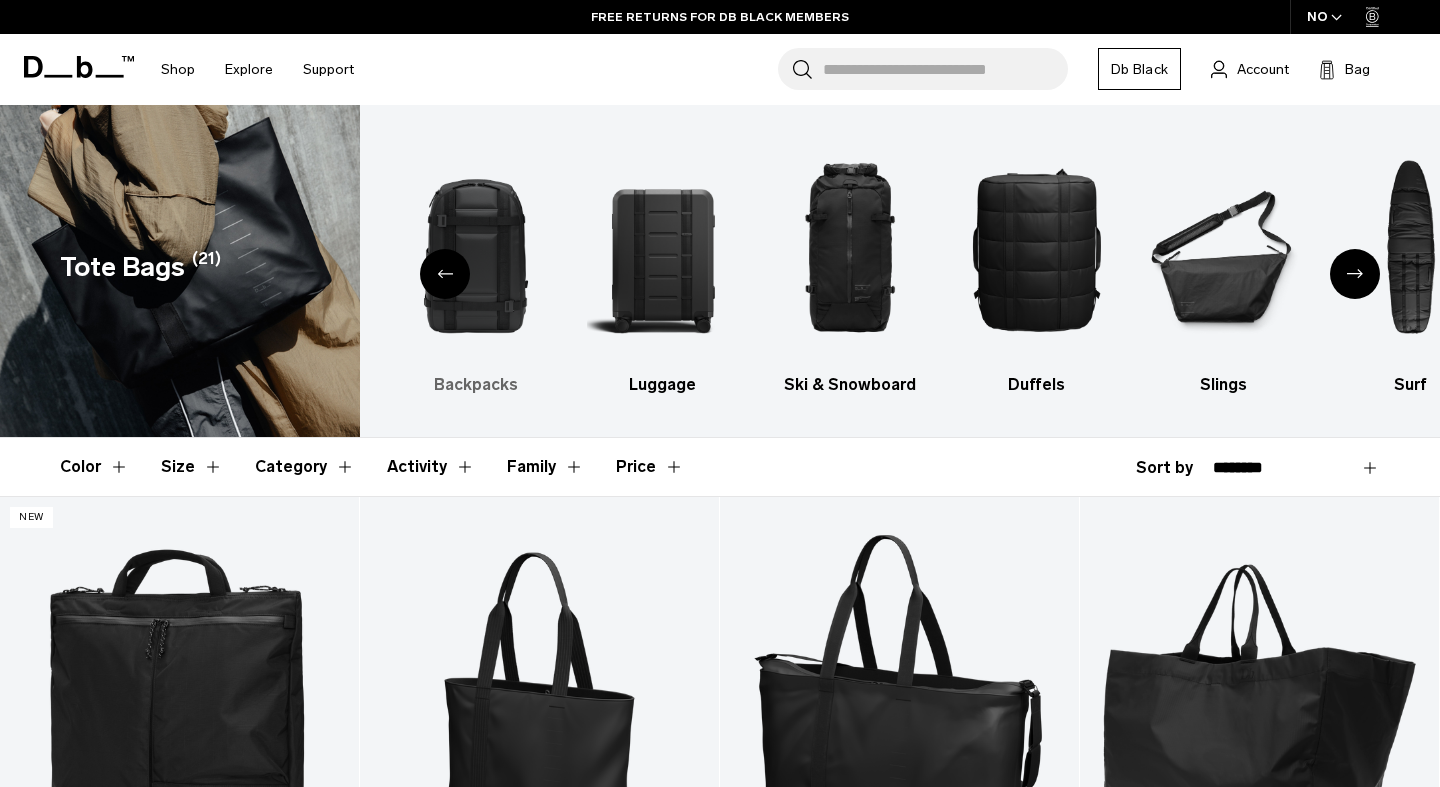 click at bounding box center [476, 249] 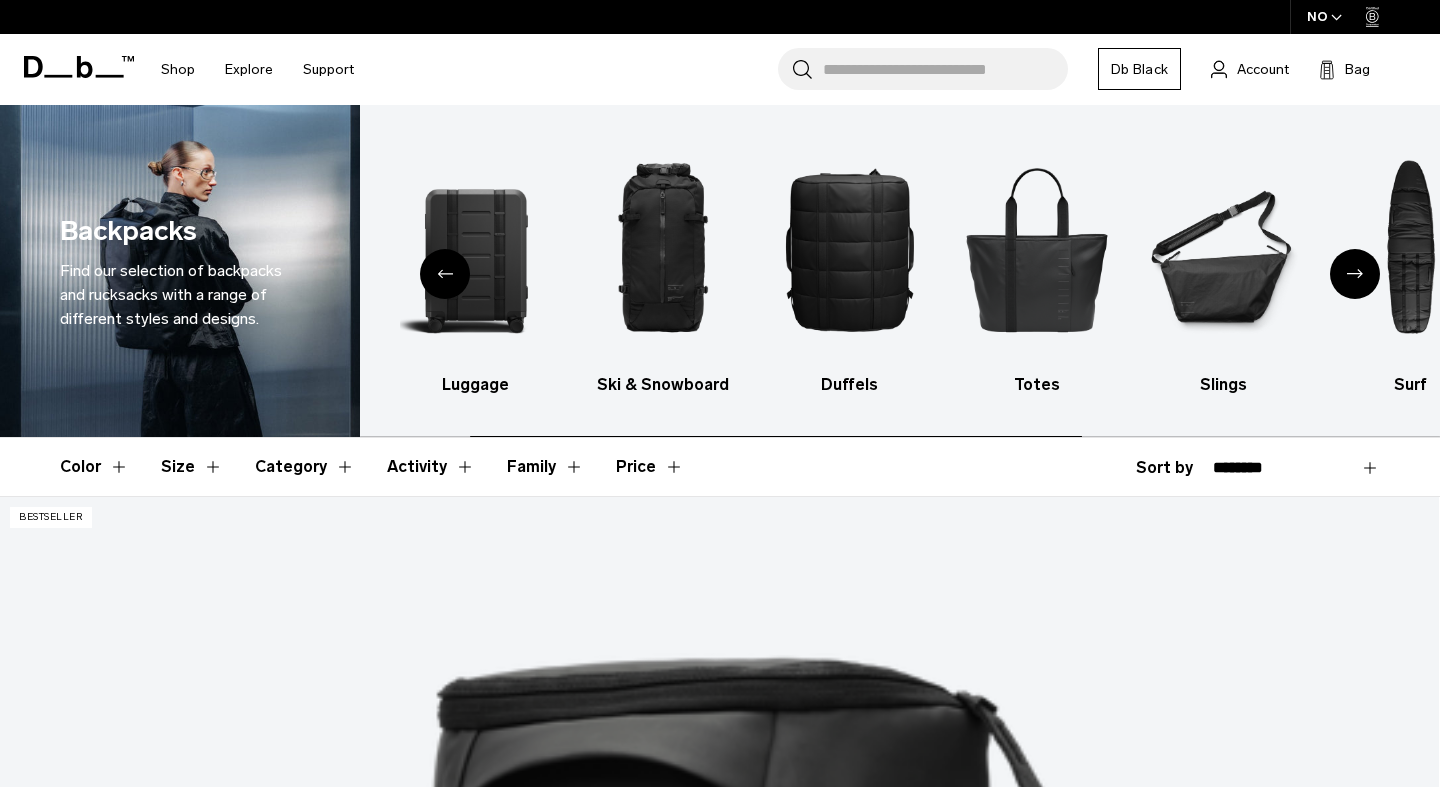 scroll, scrollTop: 0, scrollLeft: 0, axis: both 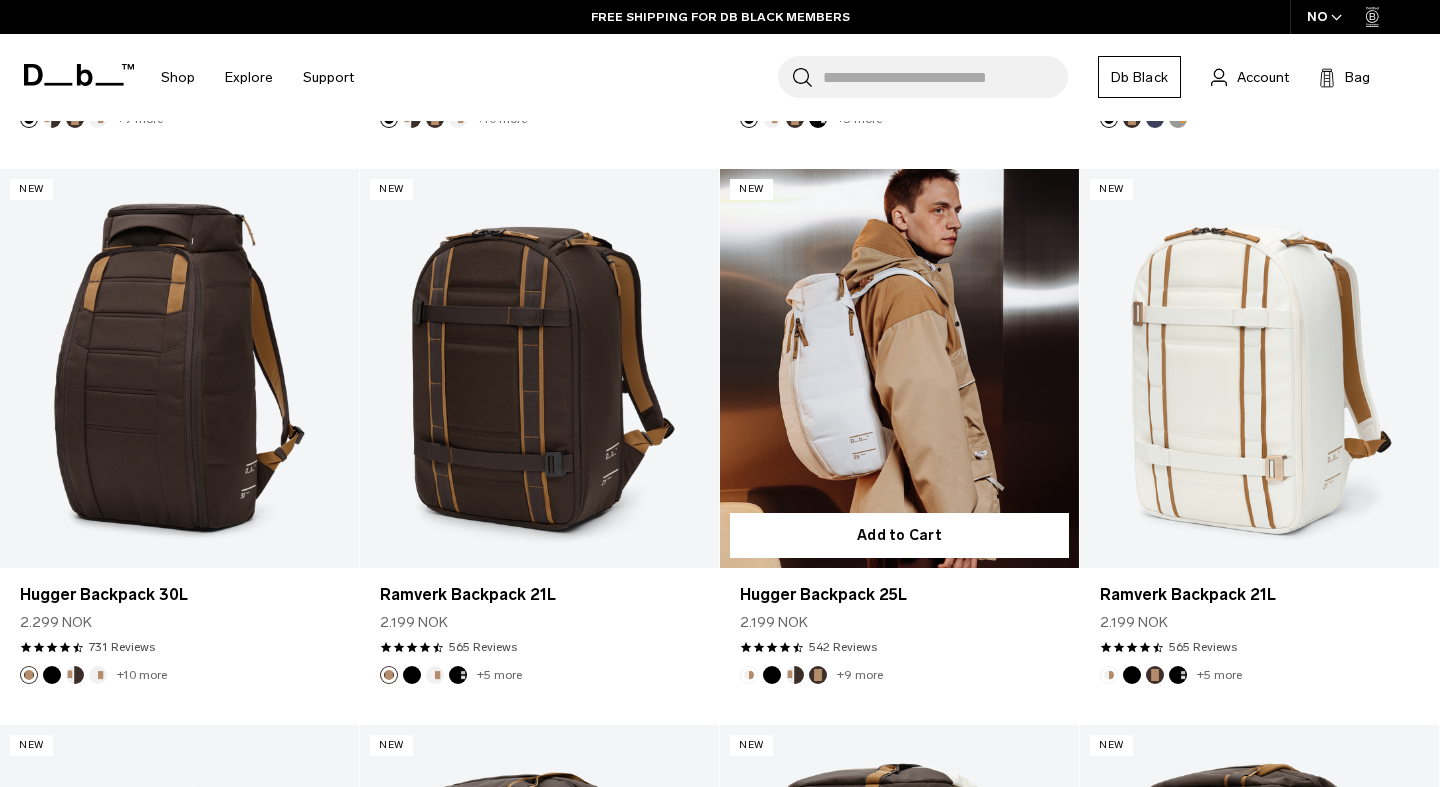 click at bounding box center [899, 368] 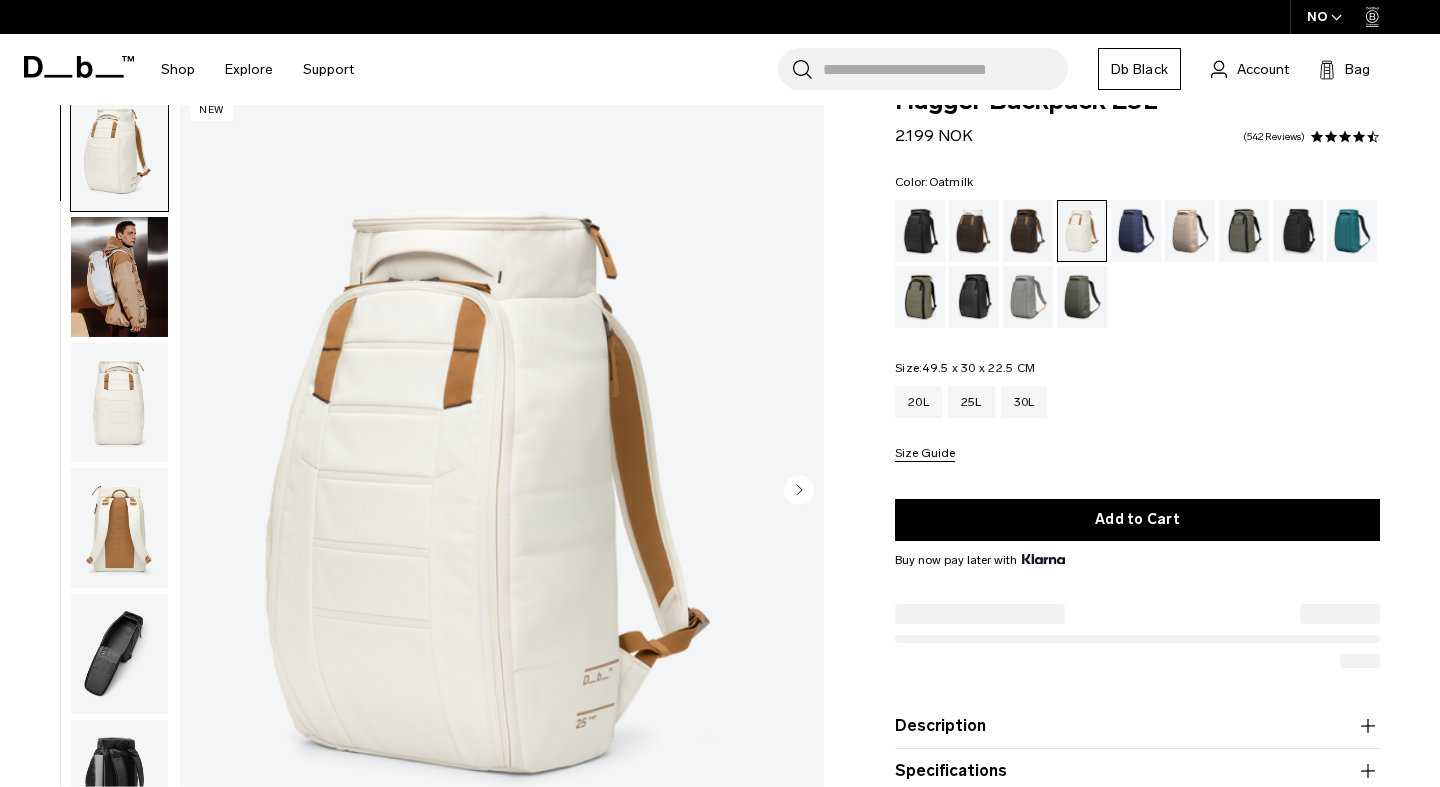 scroll, scrollTop: 55, scrollLeft: 0, axis: vertical 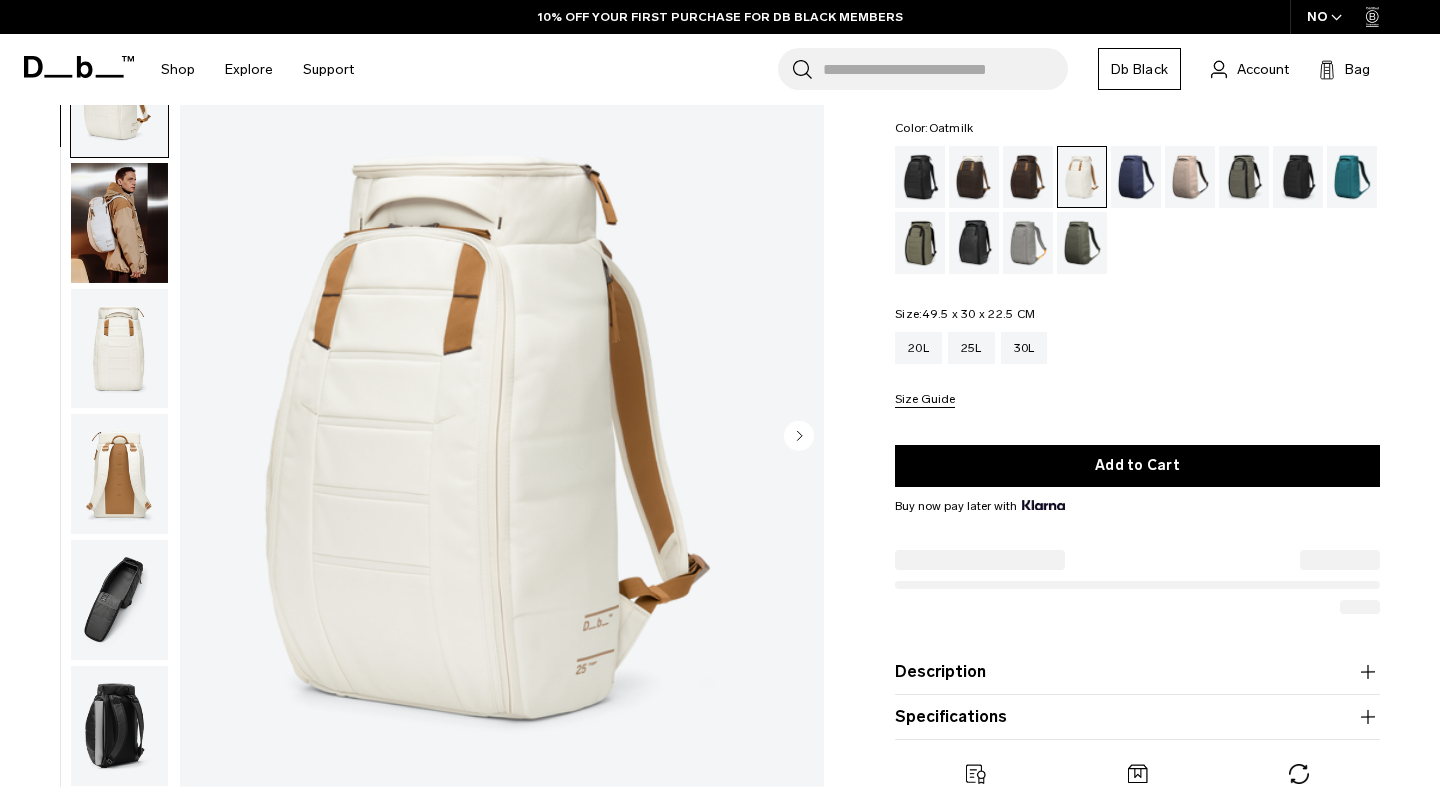 click at bounding box center [119, 348] 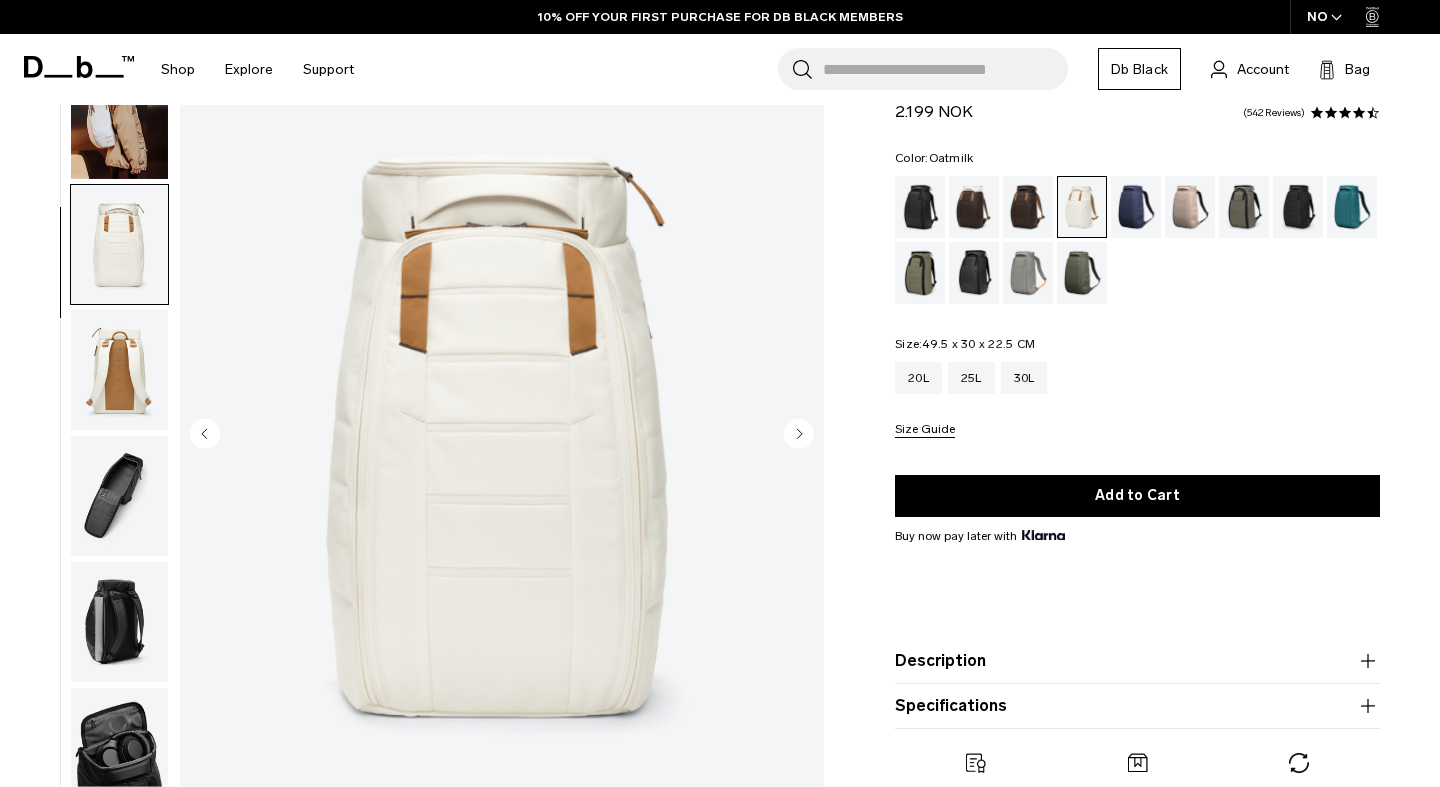 scroll, scrollTop: 0, scrollLeft: 0, axis: both 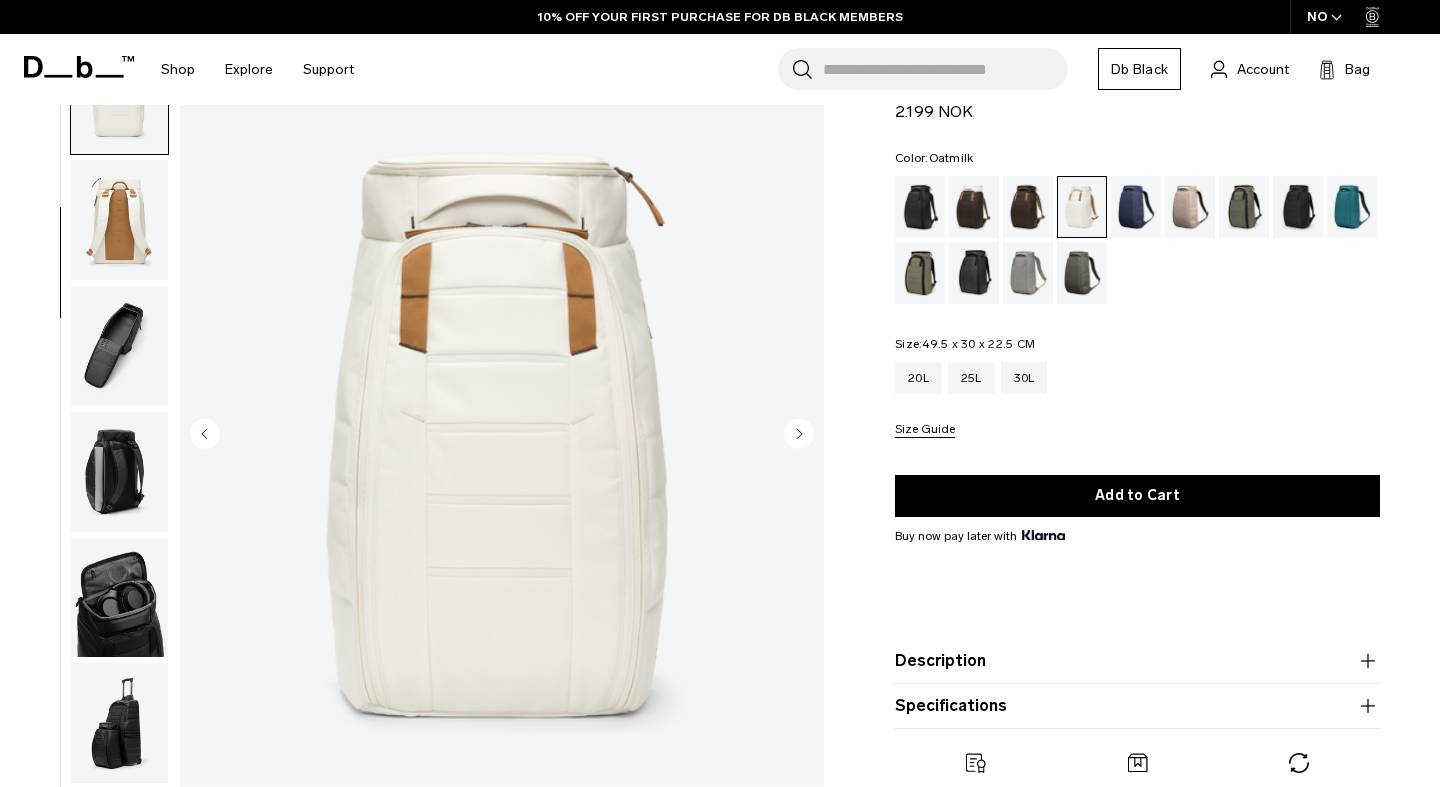 click at bounding box center [119, 472] 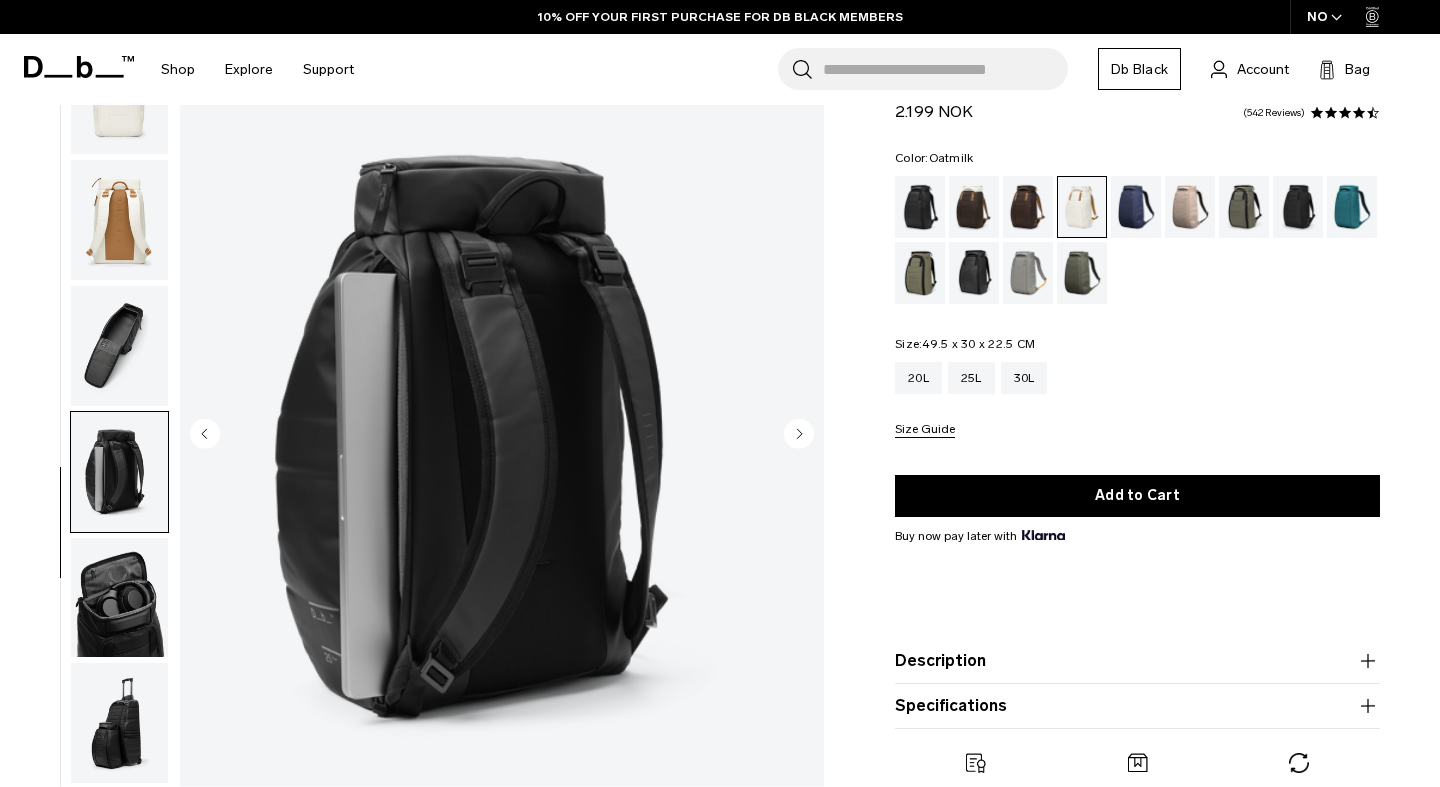 scroll, scrollTop: 324, scrollLeft: 0, axis: vertical 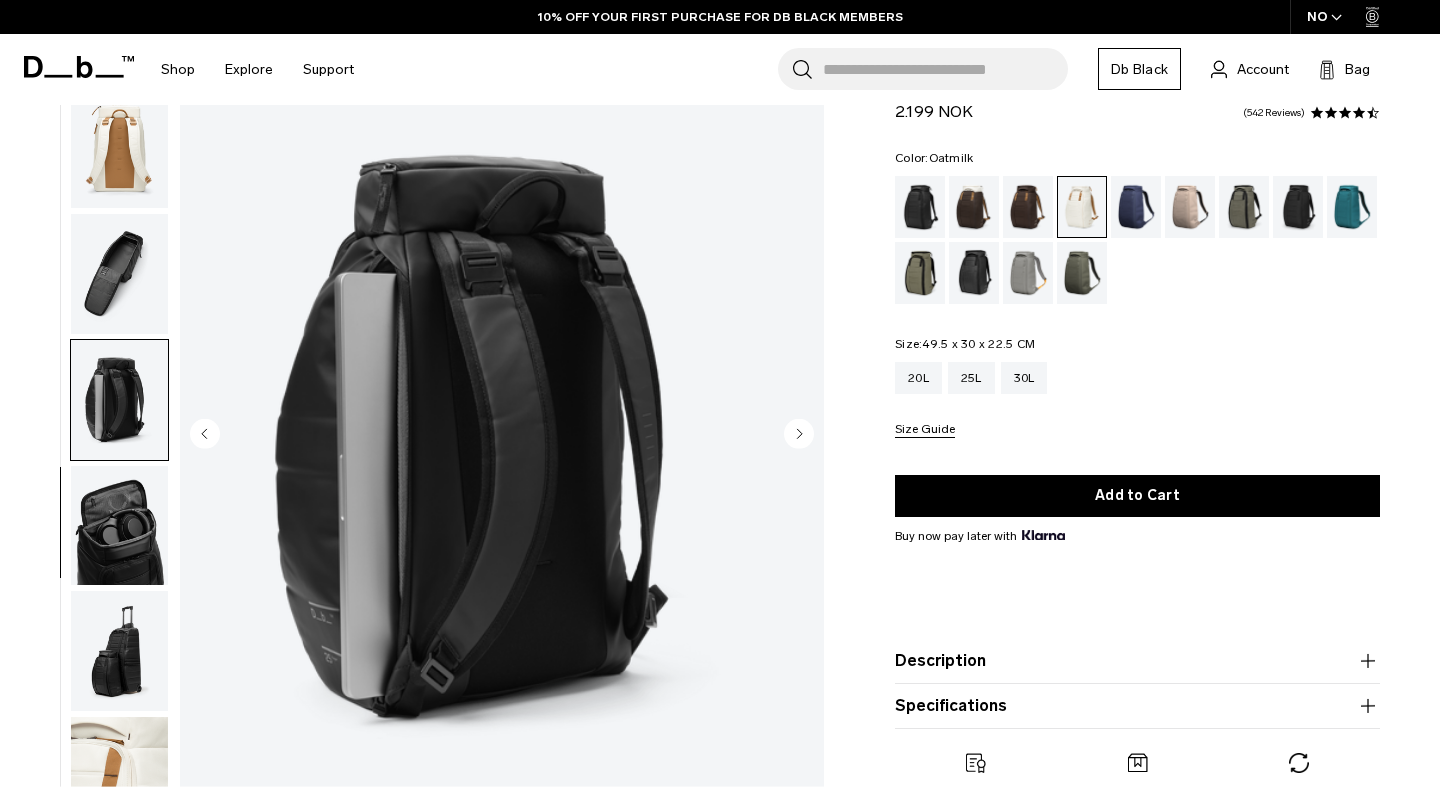 click at bounding box center [119, 274] 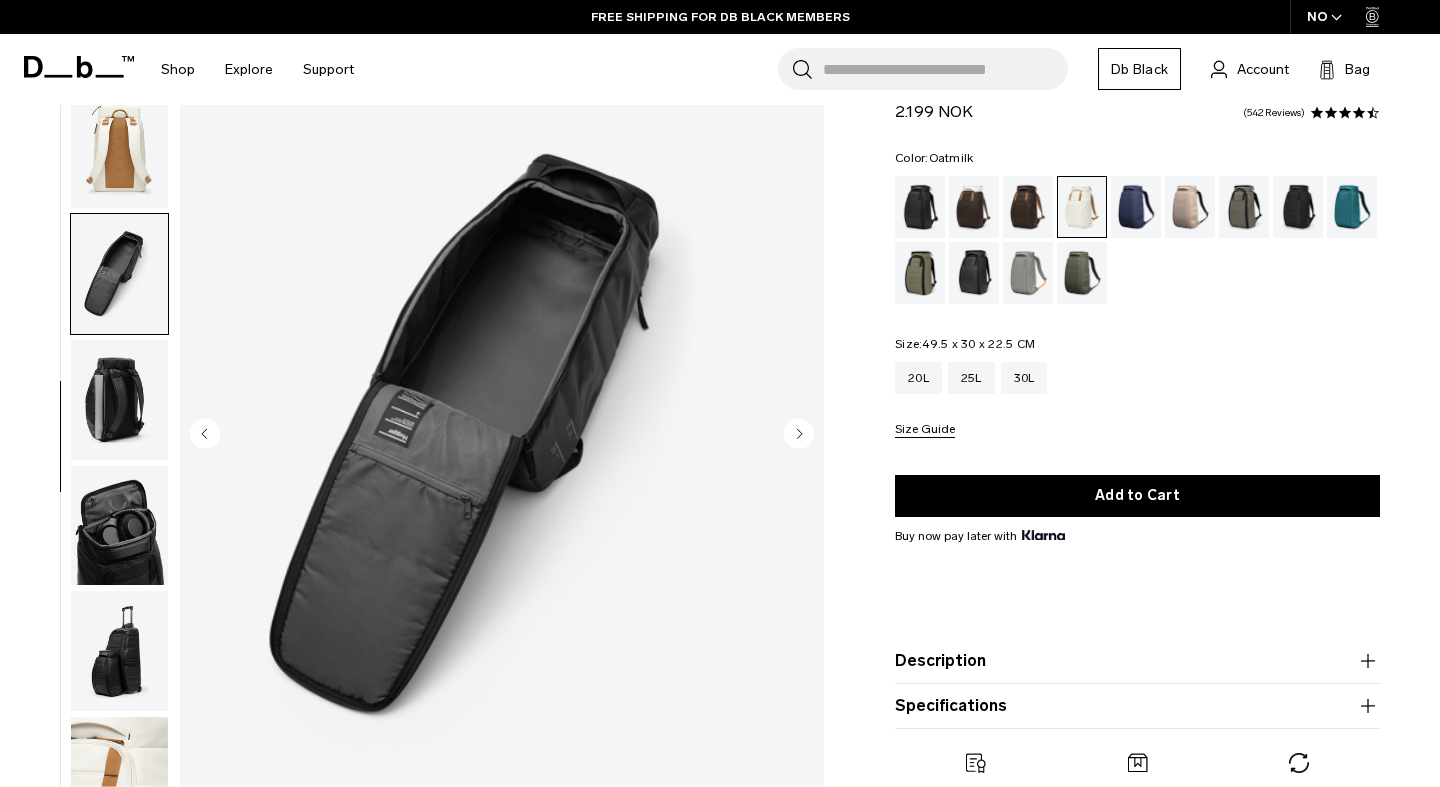 click at bounding box center (119, 526) 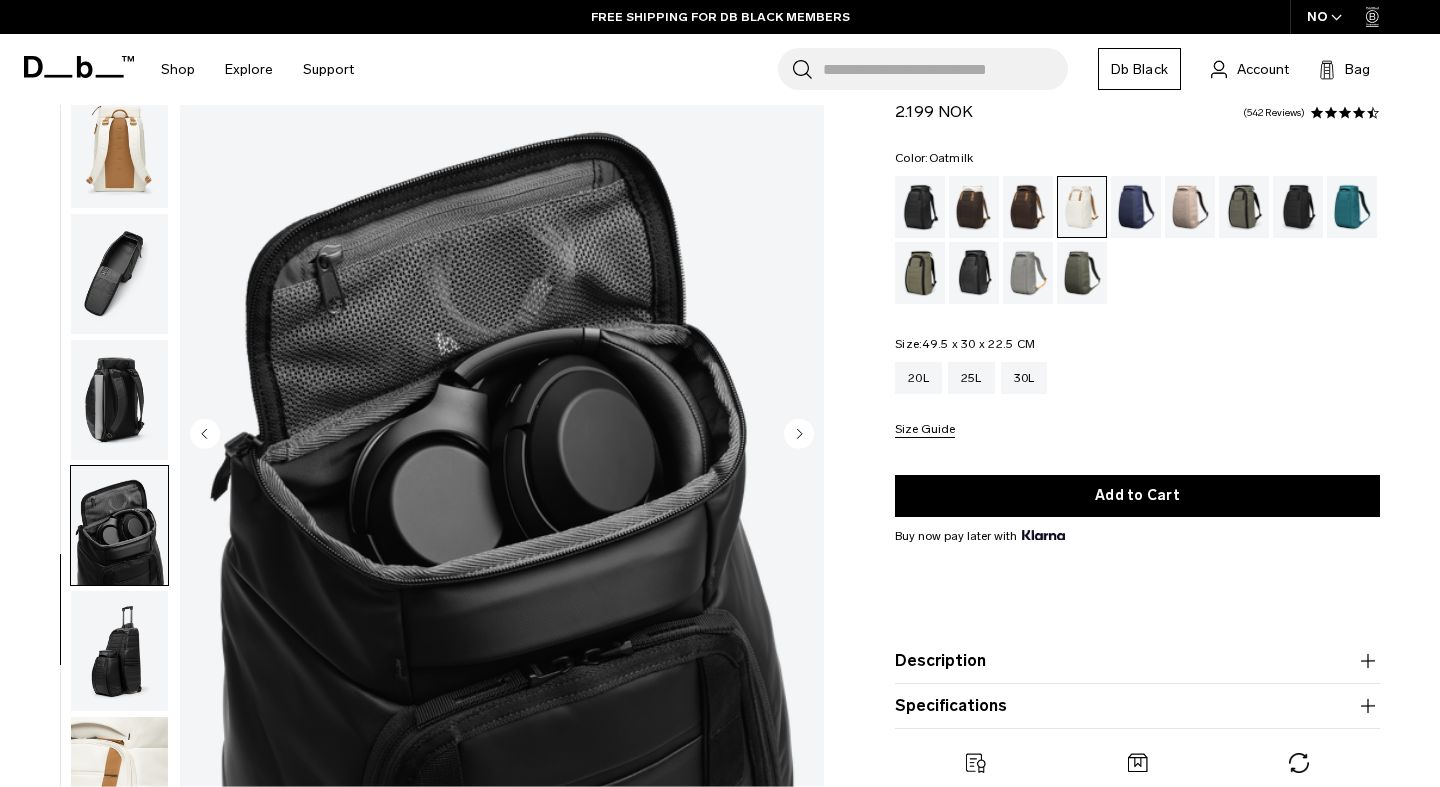 click at bounding box center (119, 400) 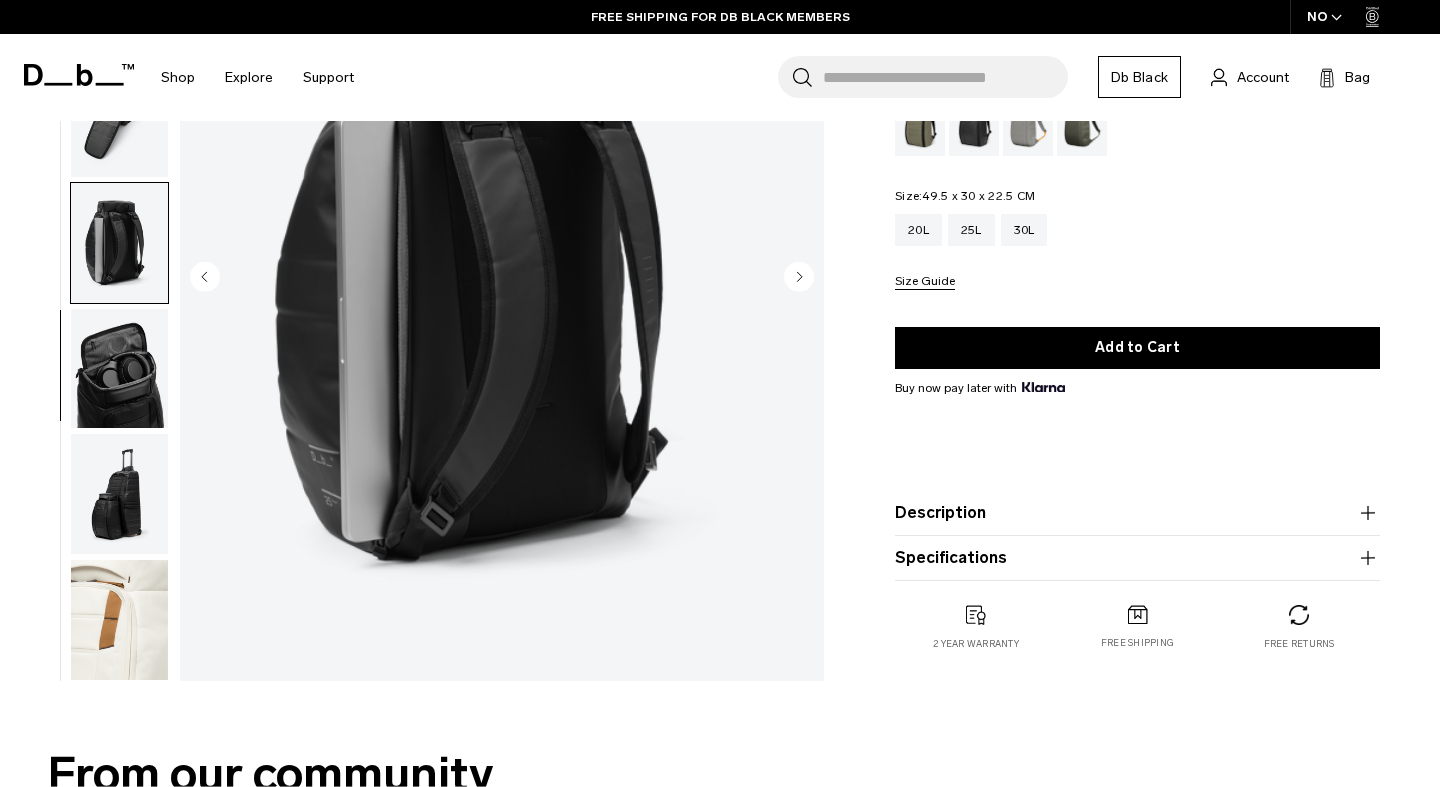 scroll, scrollTop: 267, scrollLeft: 0, axis: vertical 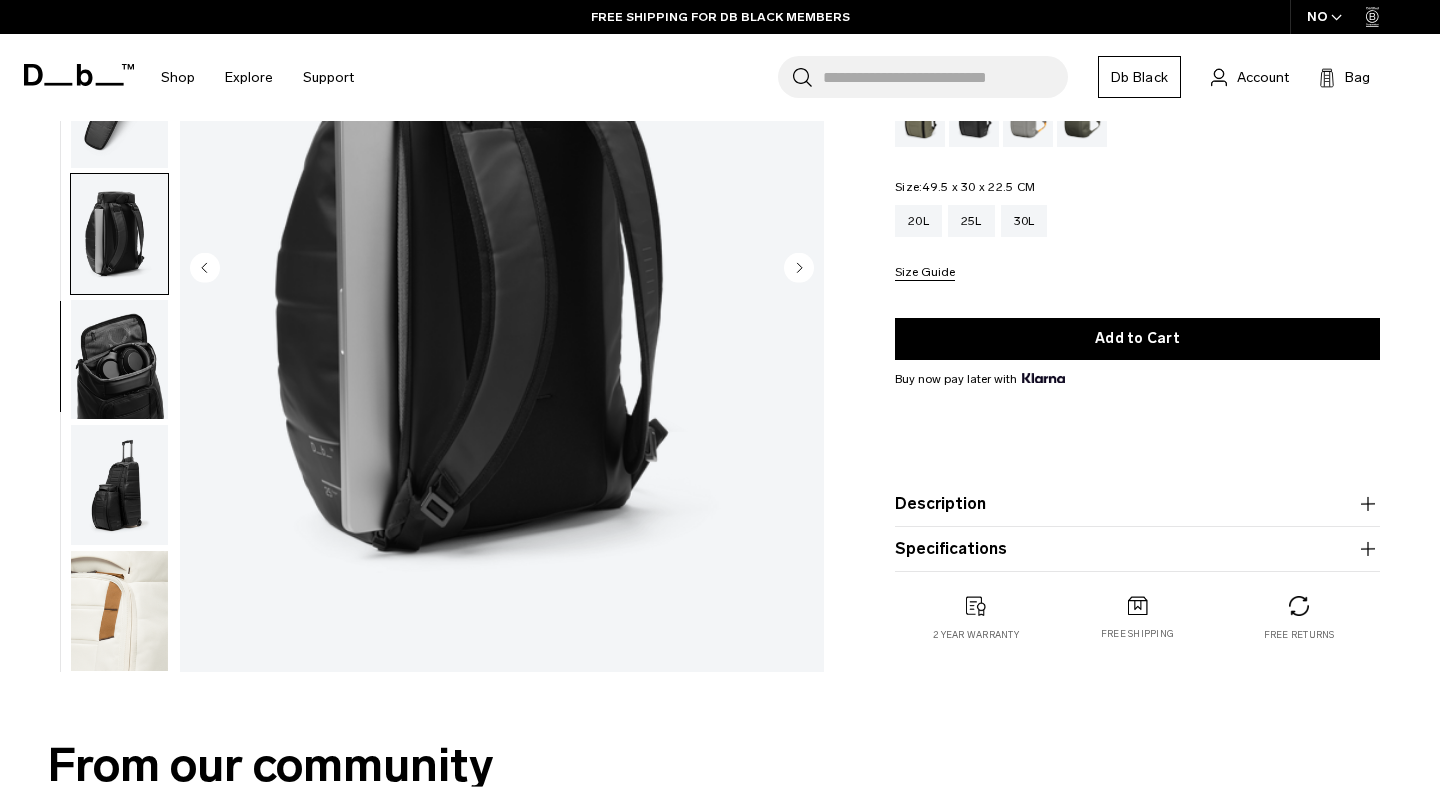 click at bounding box center [119, 485] 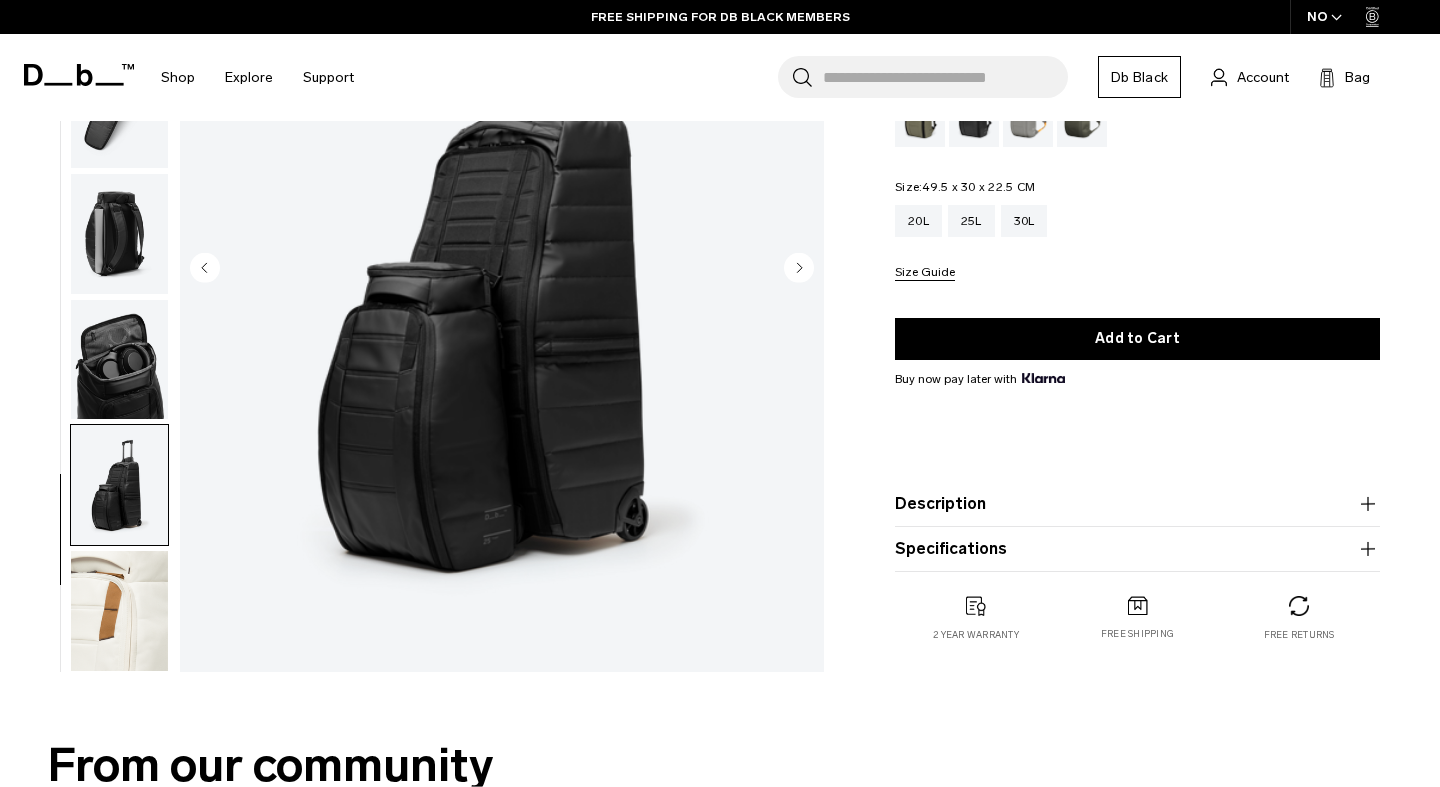 click at bounding box center (119, 611) 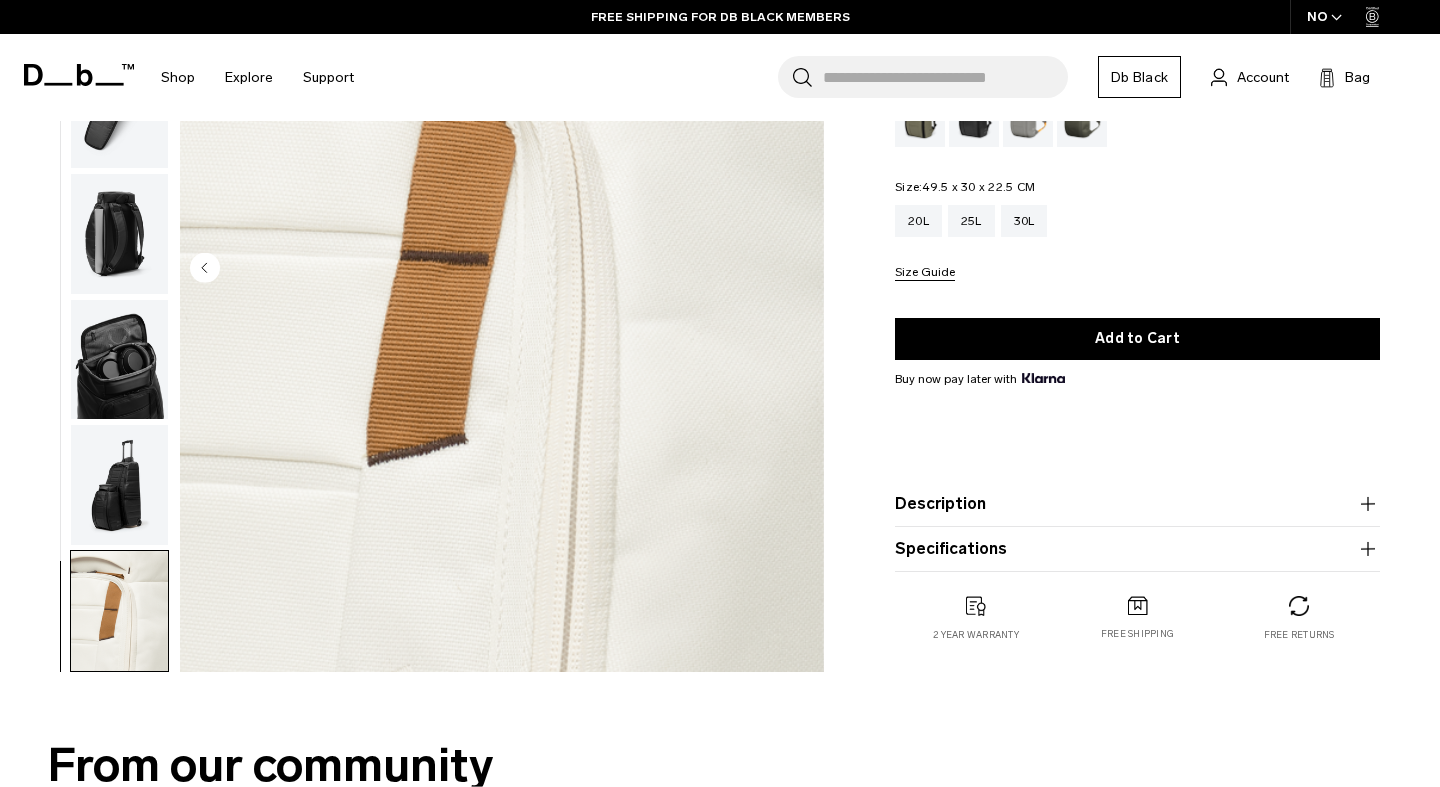 click at bounding box center [119, 485] 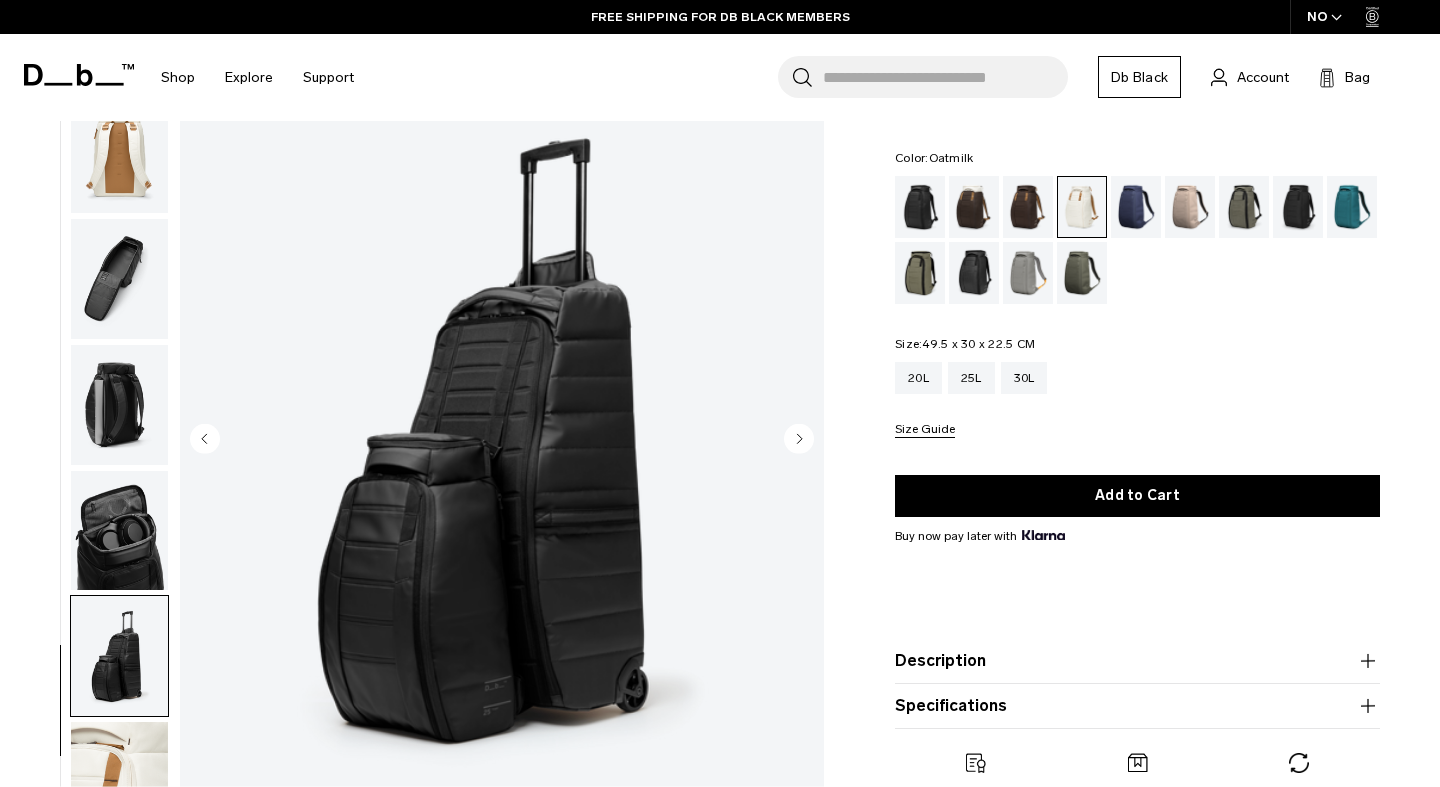 scroll, scrollTop: 0, scrollLeft: 0, axis: both 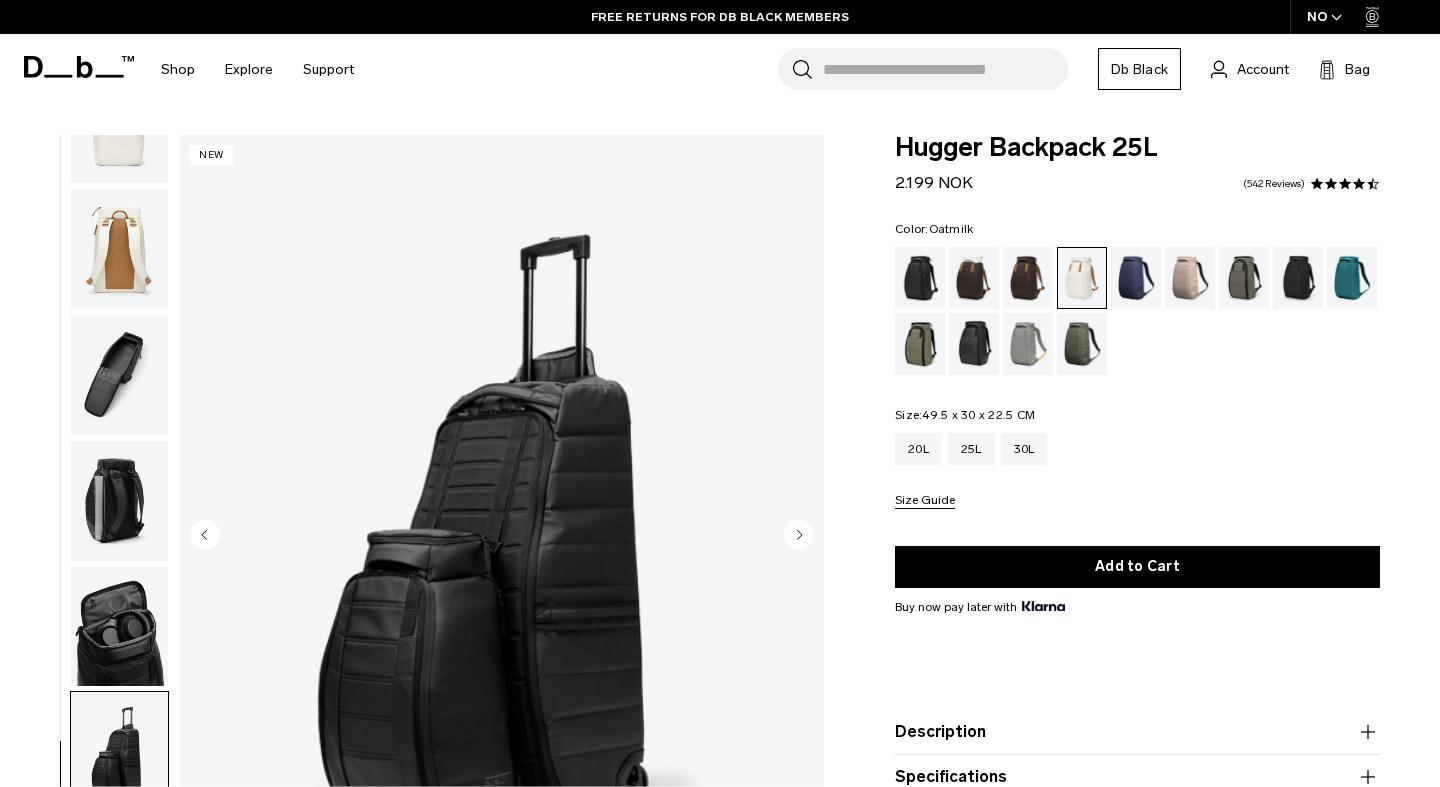 click 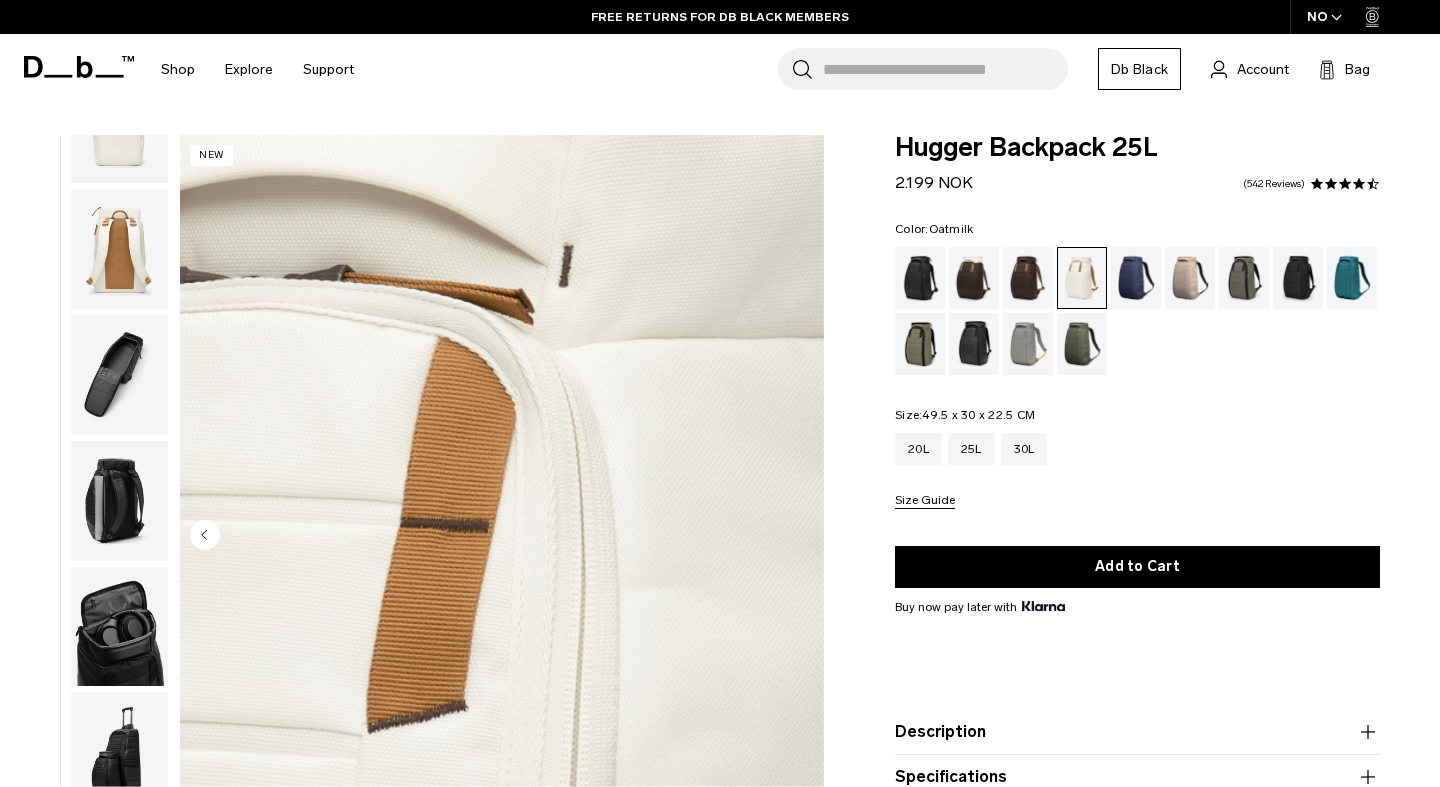 click at bounding box center (502, 537) 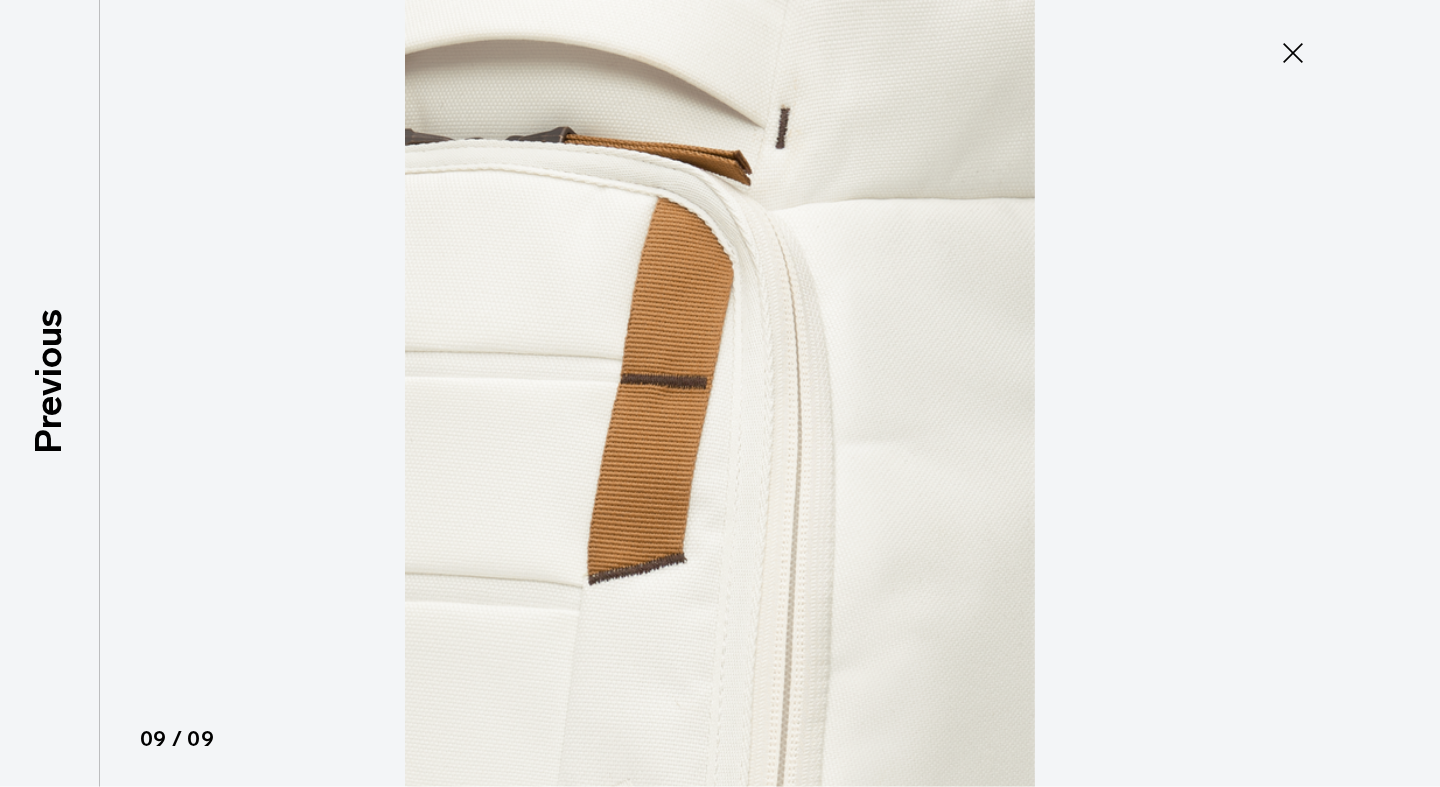 click 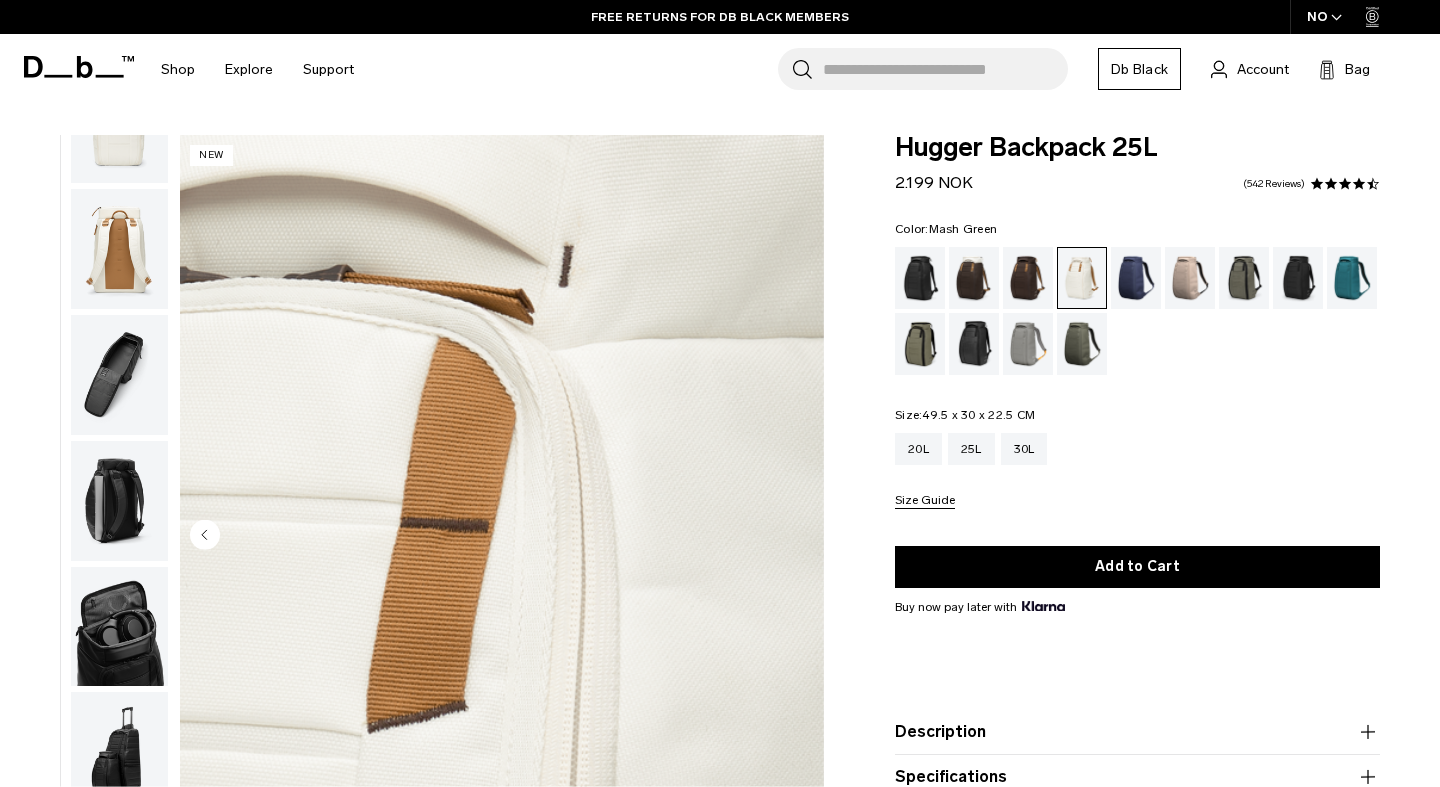 click at bounding box center (920, 344) 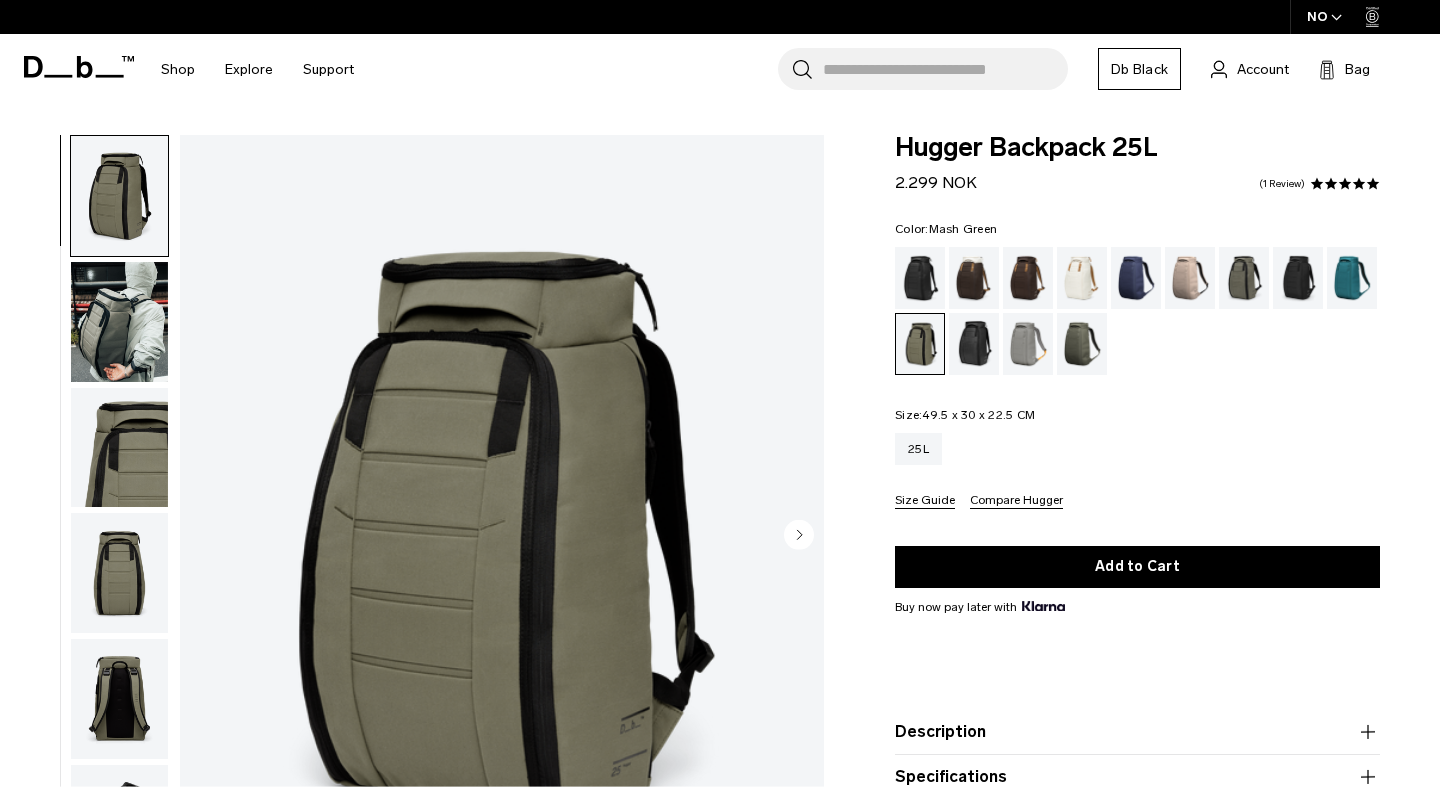 scroll, scrollTop: 98, scrollLeft: 0, axis: vertical 